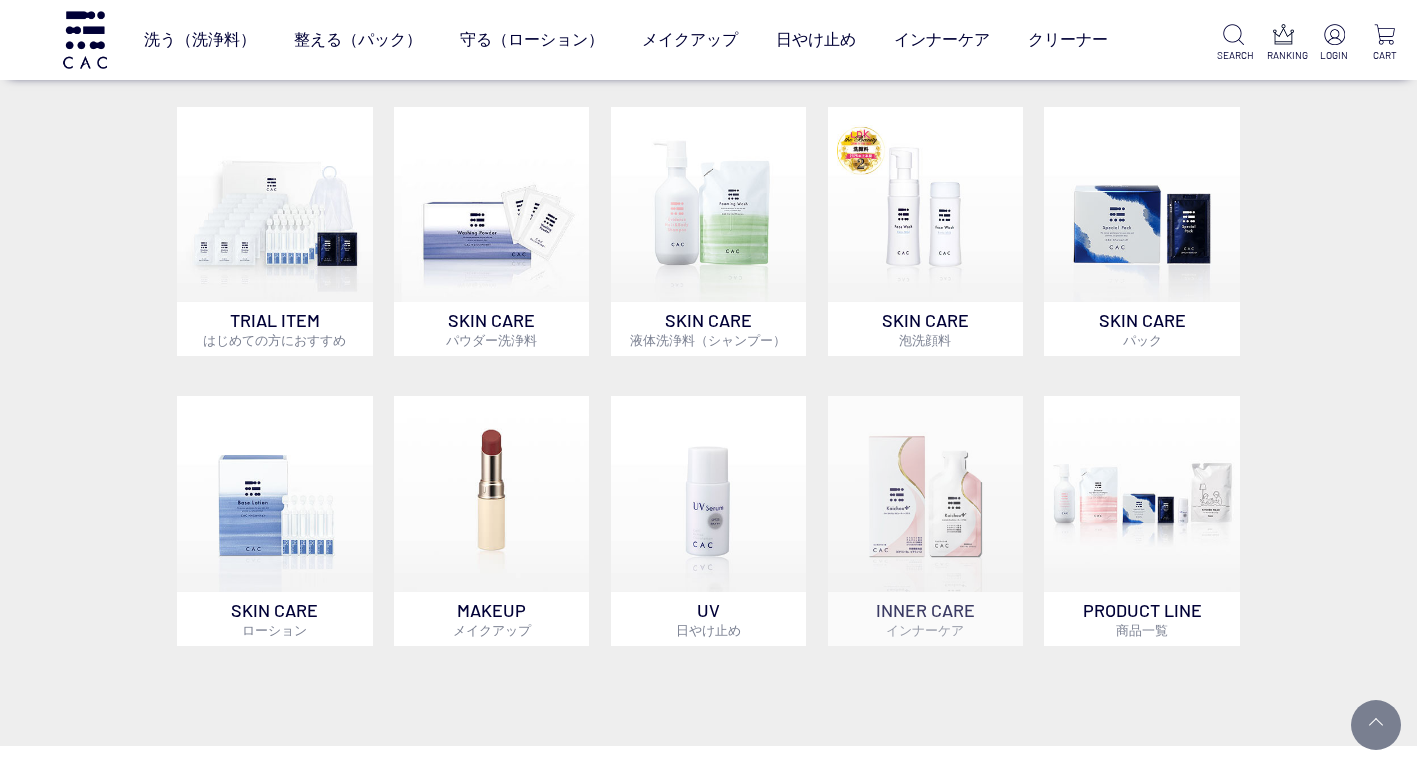 scroll, scrollTop: 0, scrollLeft: 0, axis: both 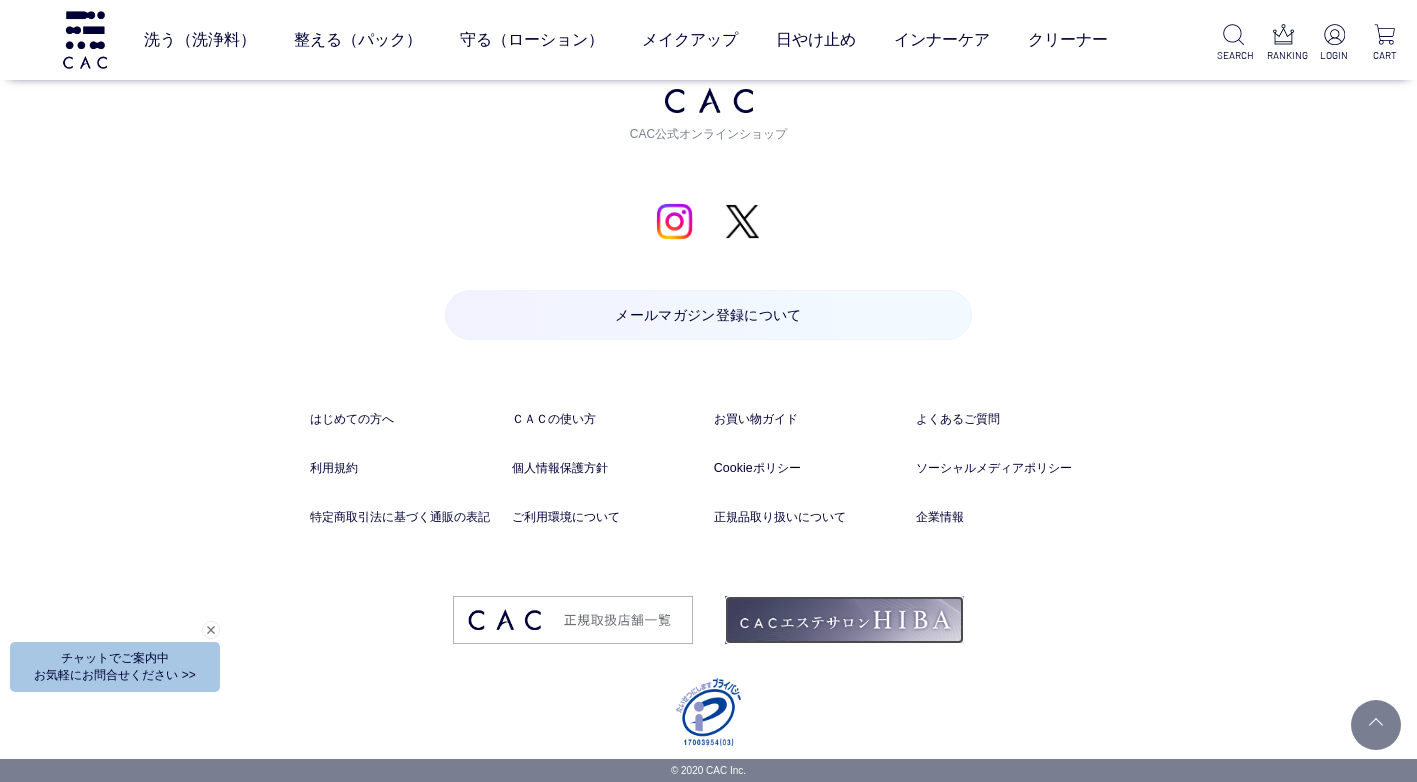 click at bounding box center [844, 620] 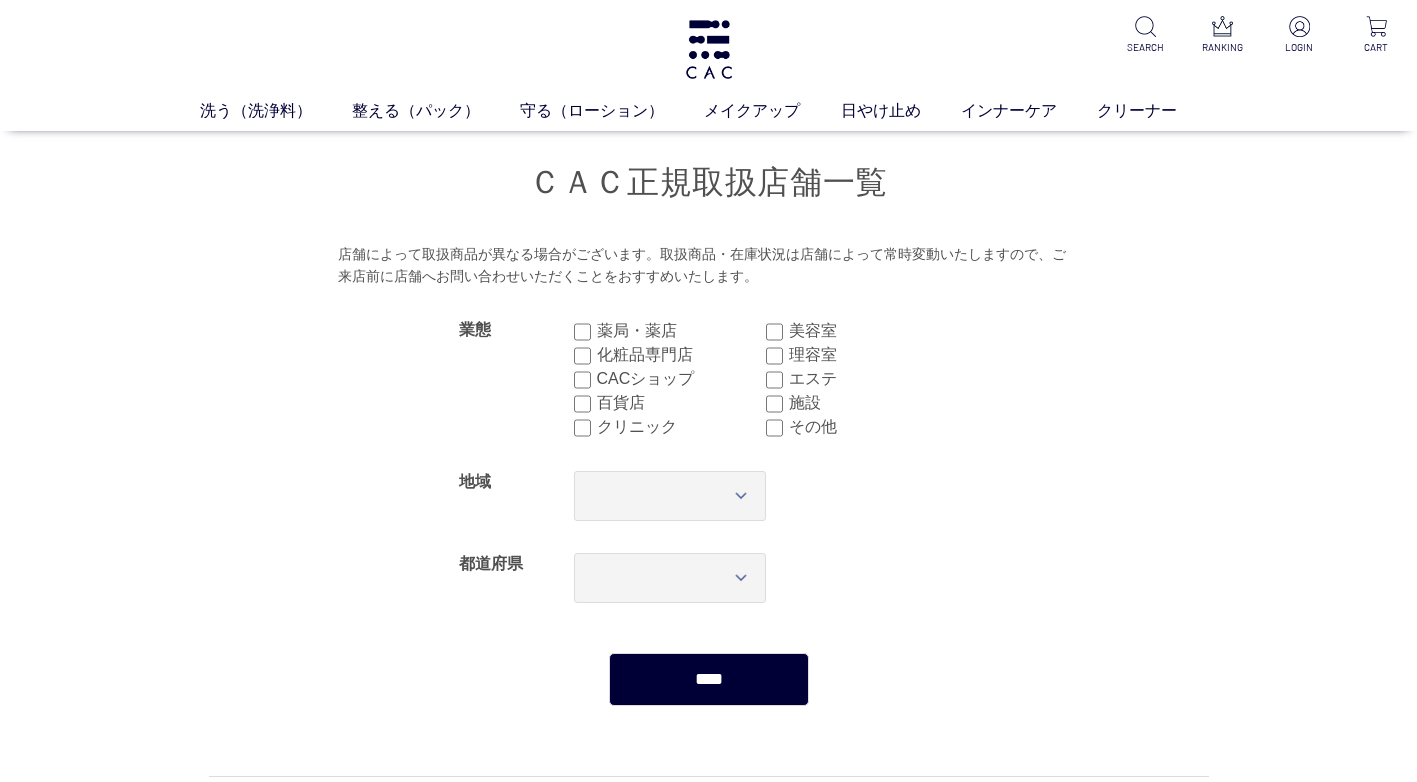 scroll, scrollTop: 0, scrollLeft: 0, axis: both 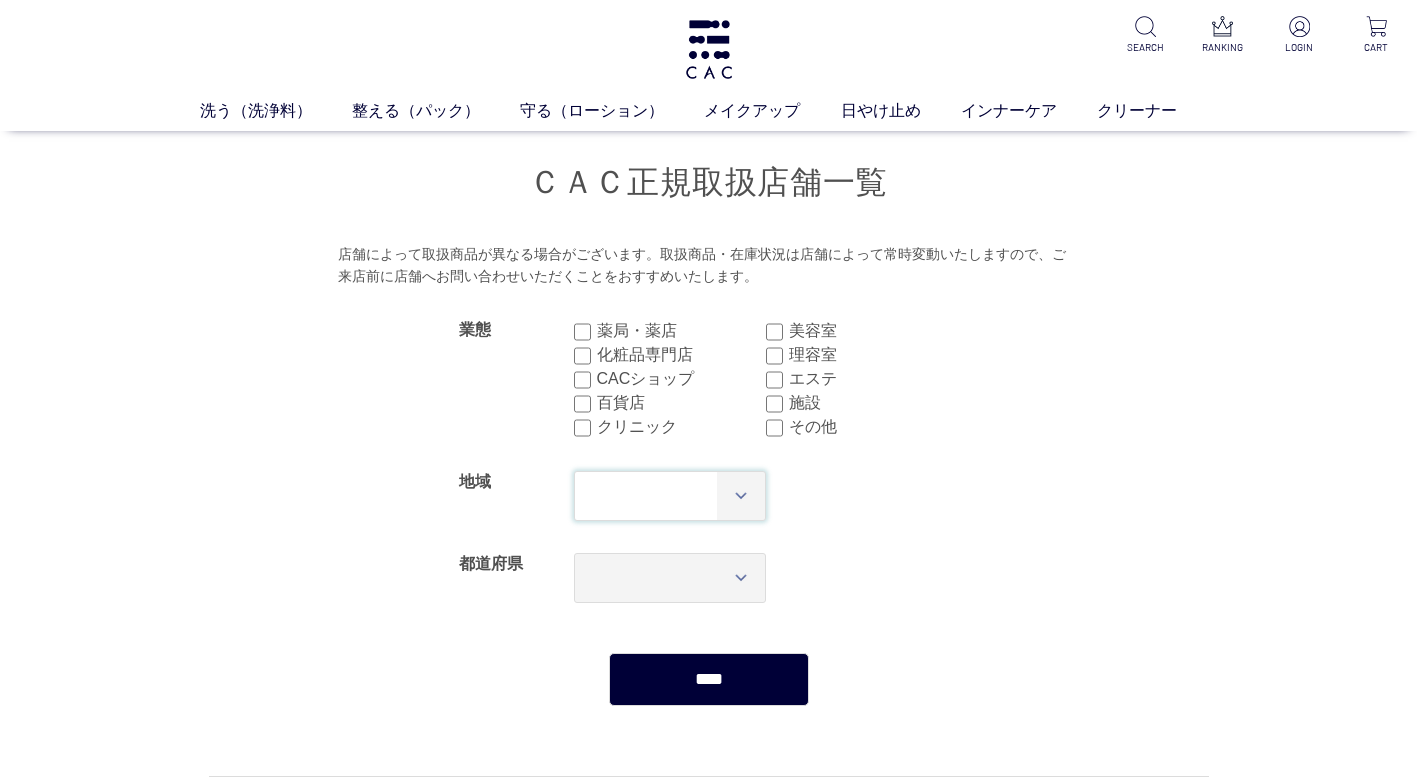 click on "[POSTAL_CODE]" at bounding box center (670, 496) 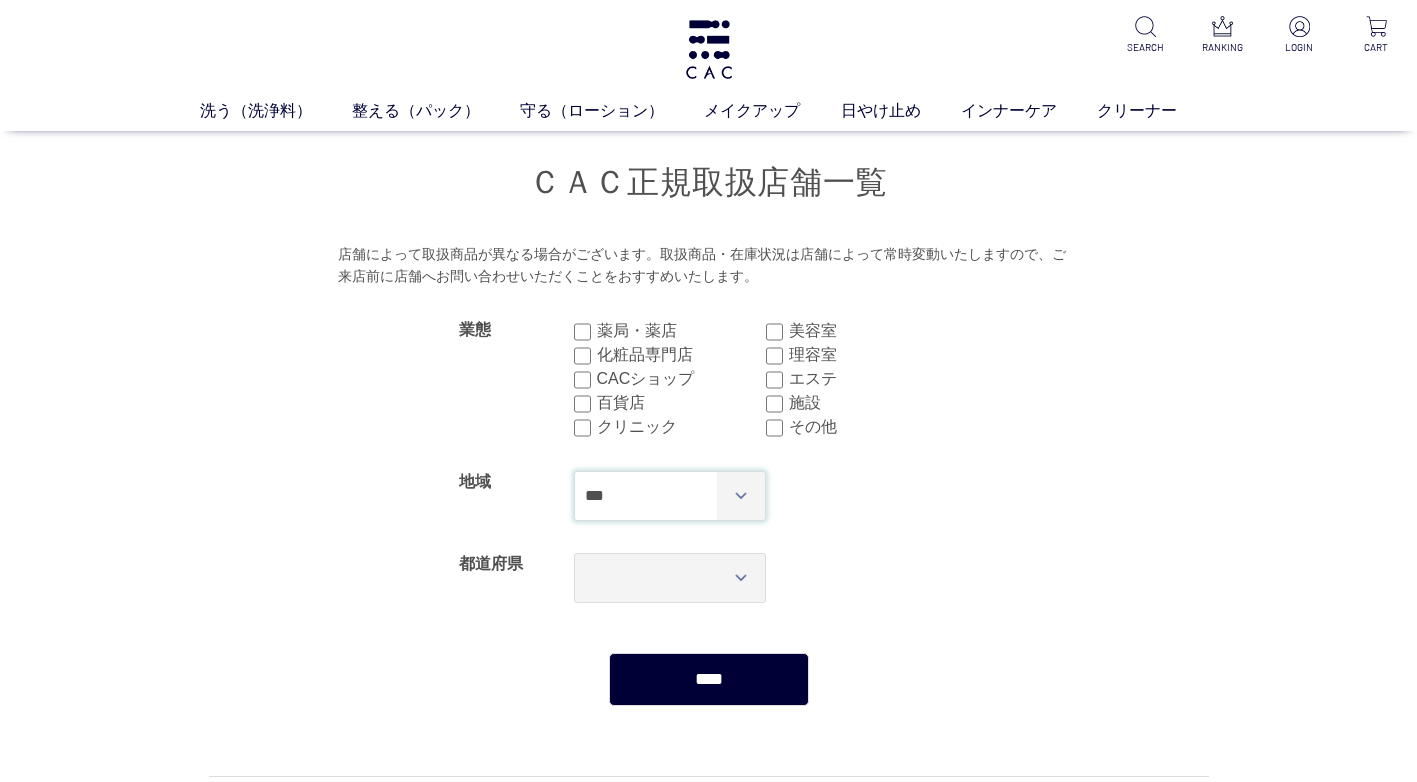 click on "[POSTAL_CODE]" at bounding box center (670, 496) 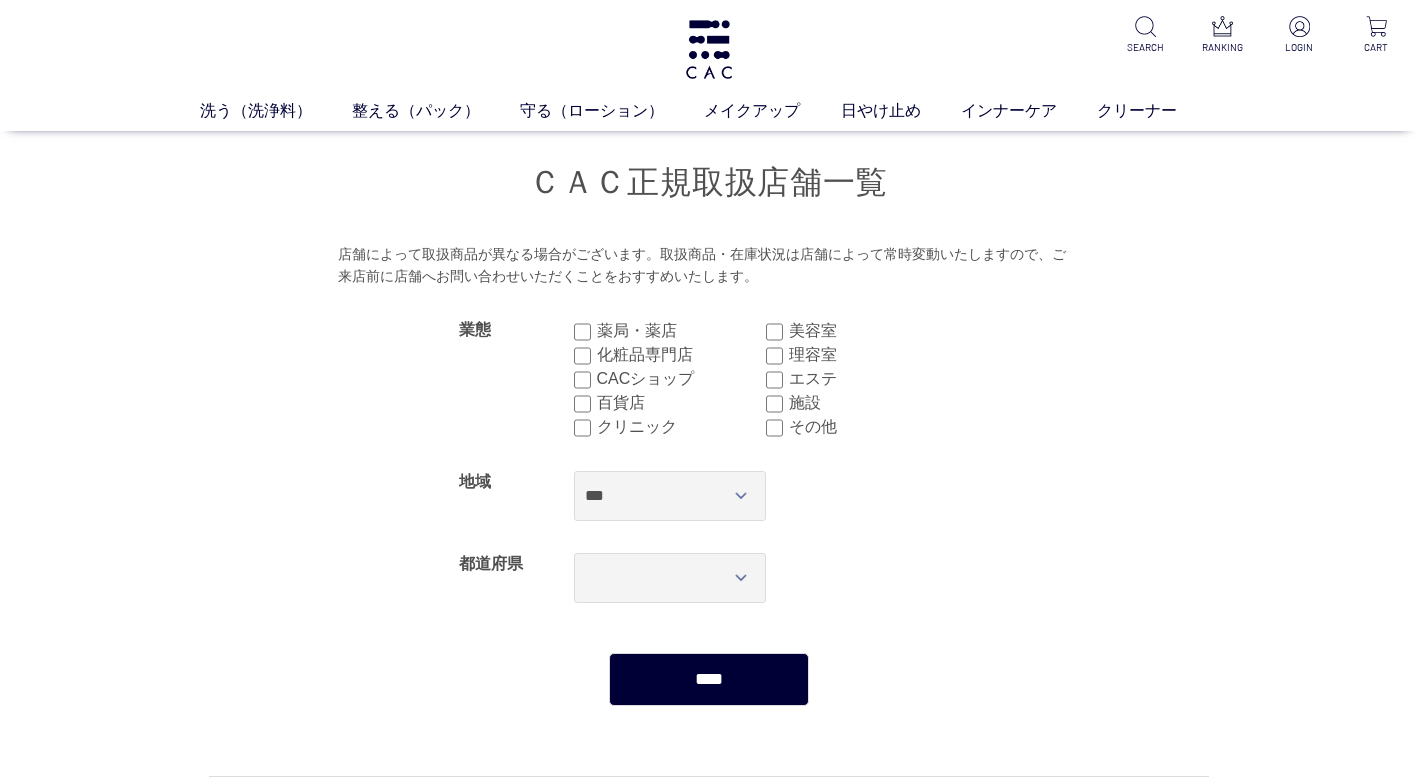 drag, startPoint x: 1094, startPoint y: 552, endPoint x: 1077, endPoint y: 527, distance: 30.232433 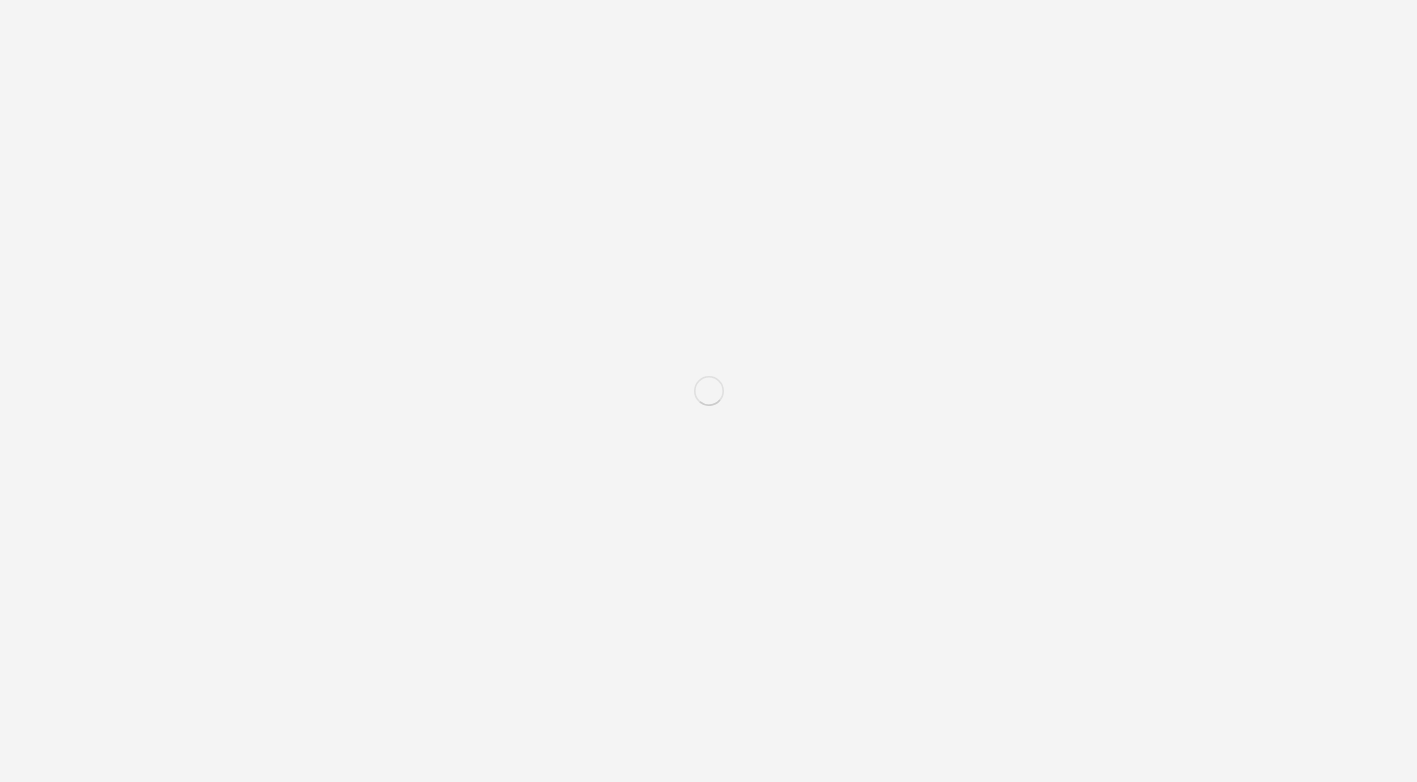 scroll, scrollTop: 0, scrollLeft: 0, axis: both 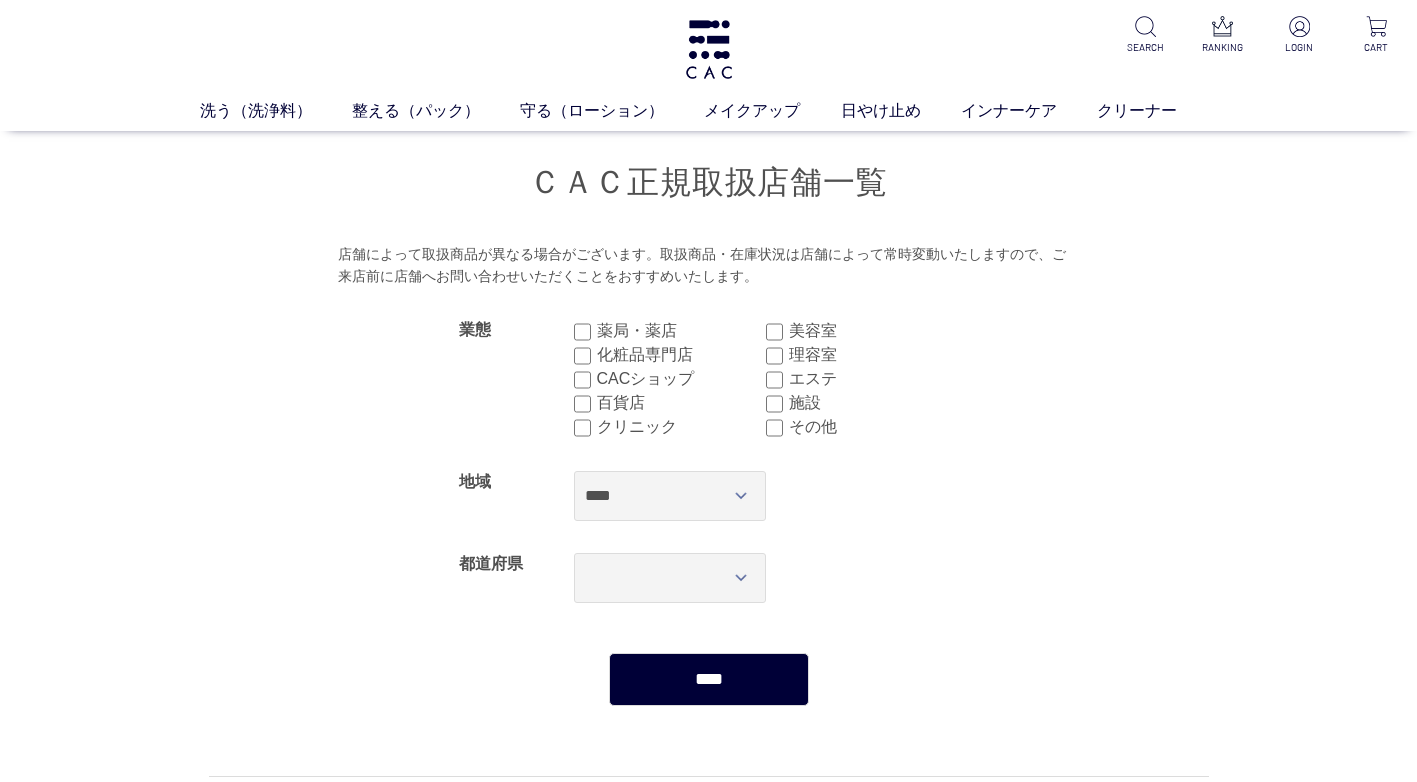drag, startPoint x: 721, startPoint y: 683, endPoint x: 748, endPoint y: 678, distance: 27.45906 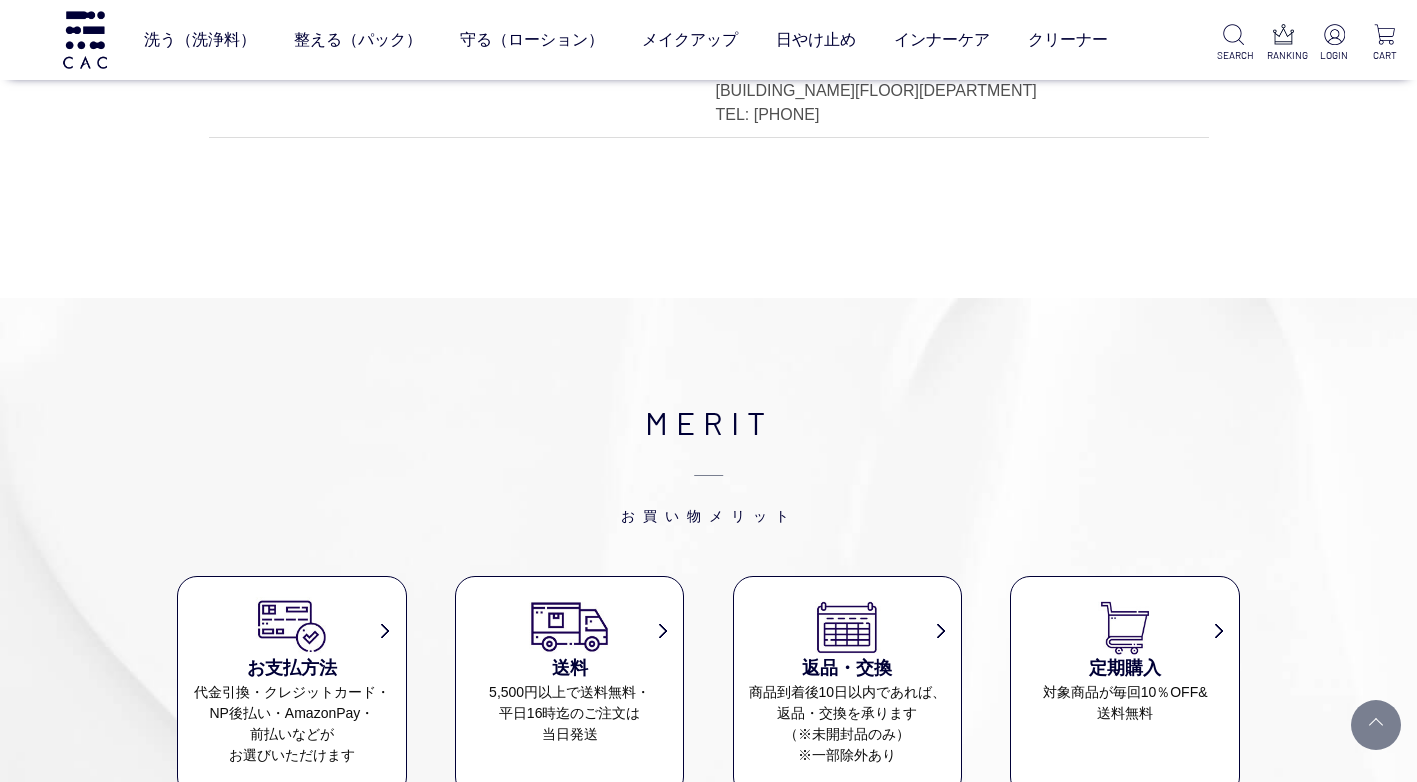 scroll, scrollTop: 400, scrollLeft: 0, axis: vertical 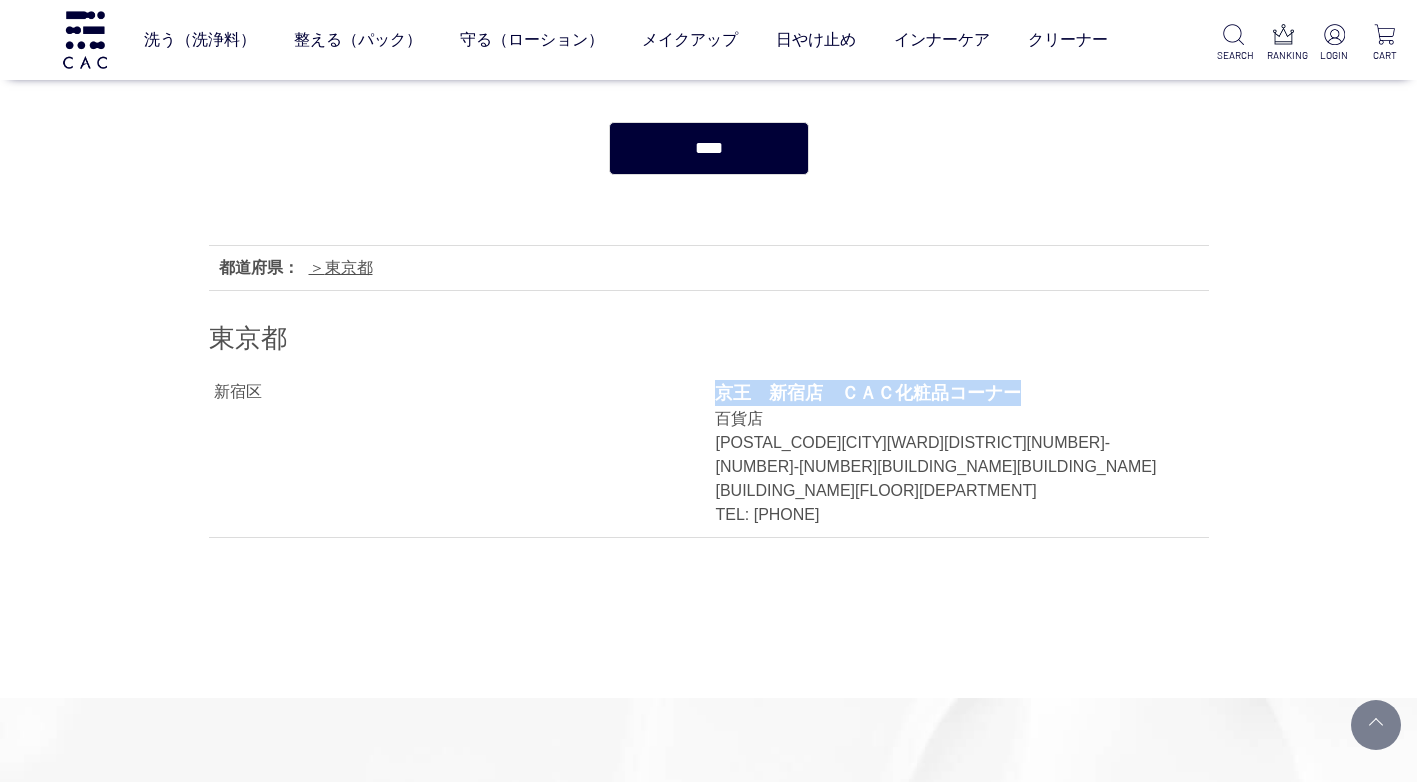 drag, startPoint x: 1033, startPoint y: 388, endPoint x: 716, endPoint y: 389, distance: 317.0016 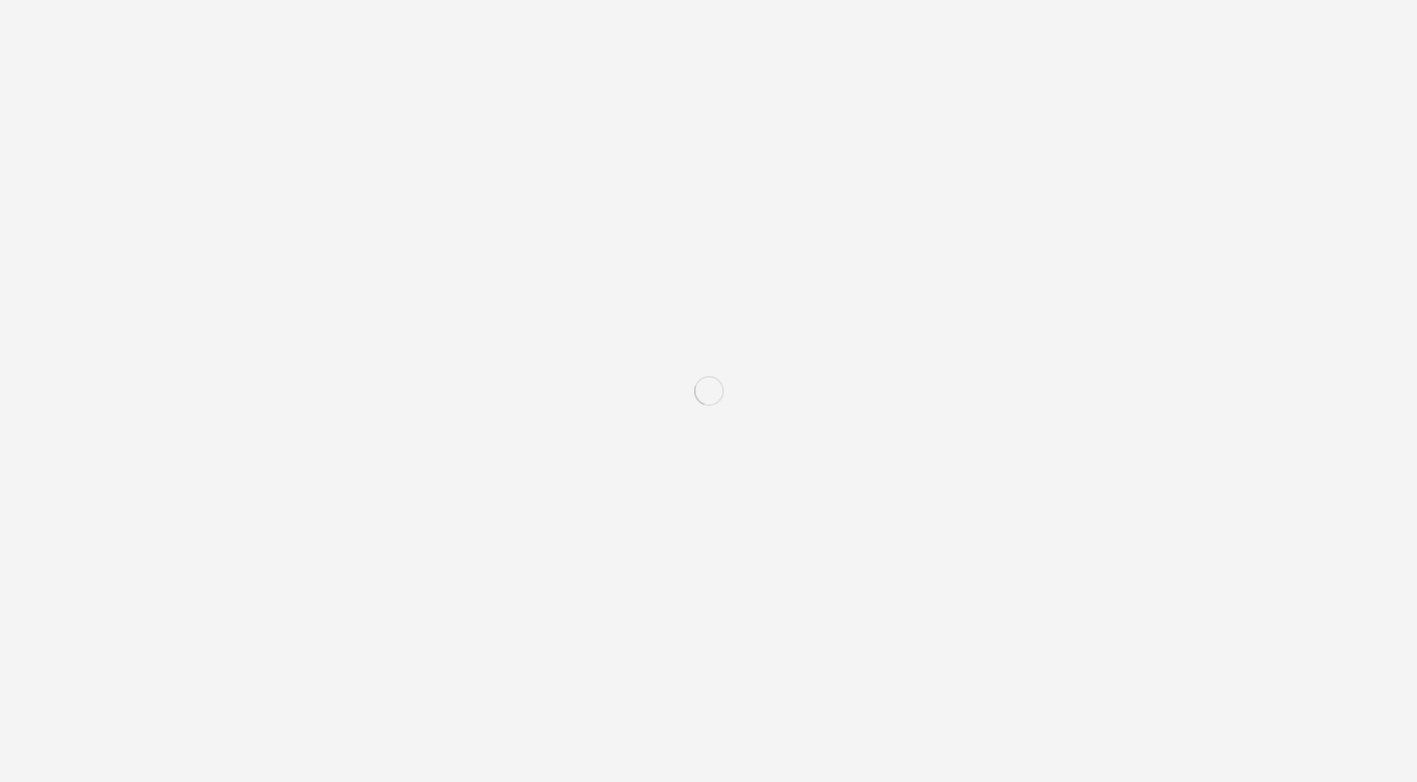 scroll, scrollTop: 0, scrollLeft: 0, axis: both 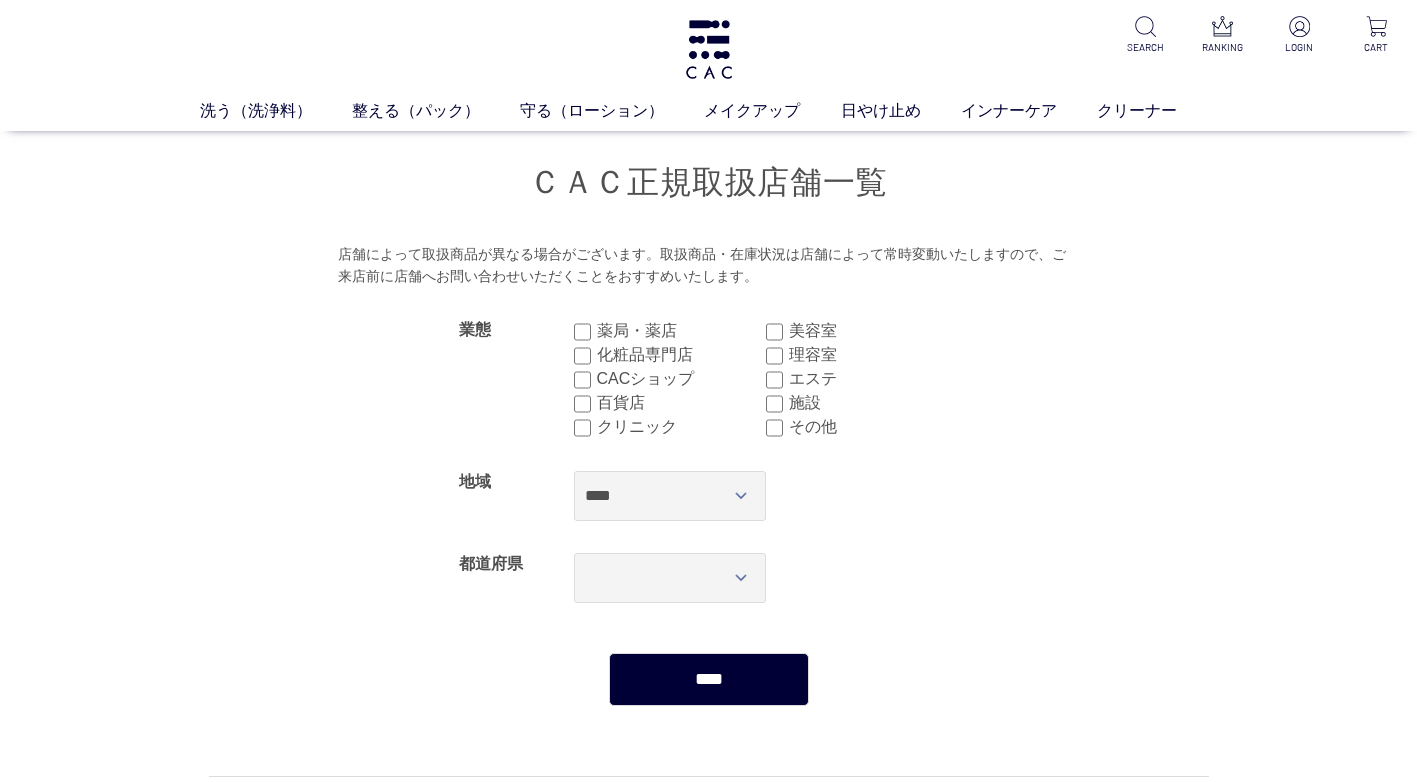 click on "[POSTAL_CODE]" at bounding box center [766, 496] 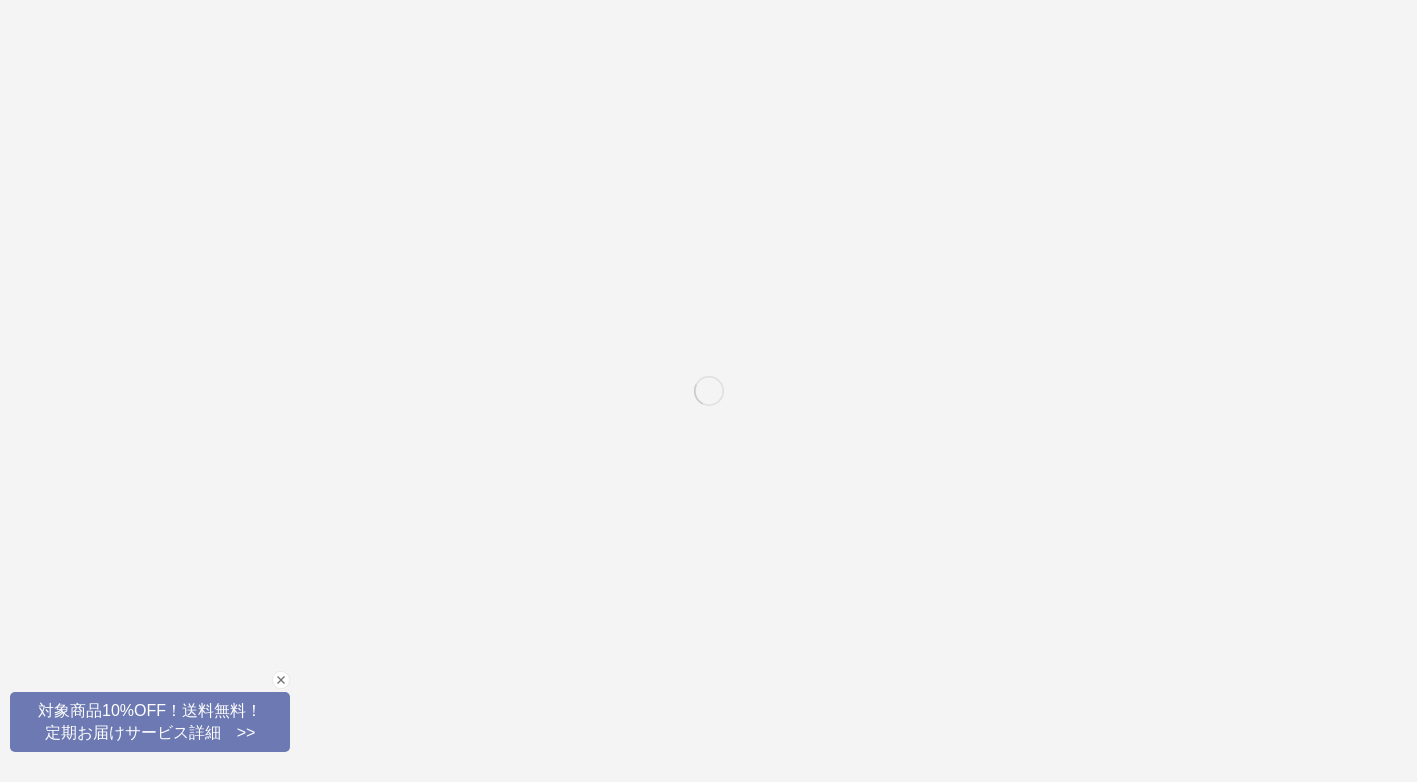 scroll, scrollTop: 0, scrollLeft: 0, axis: both 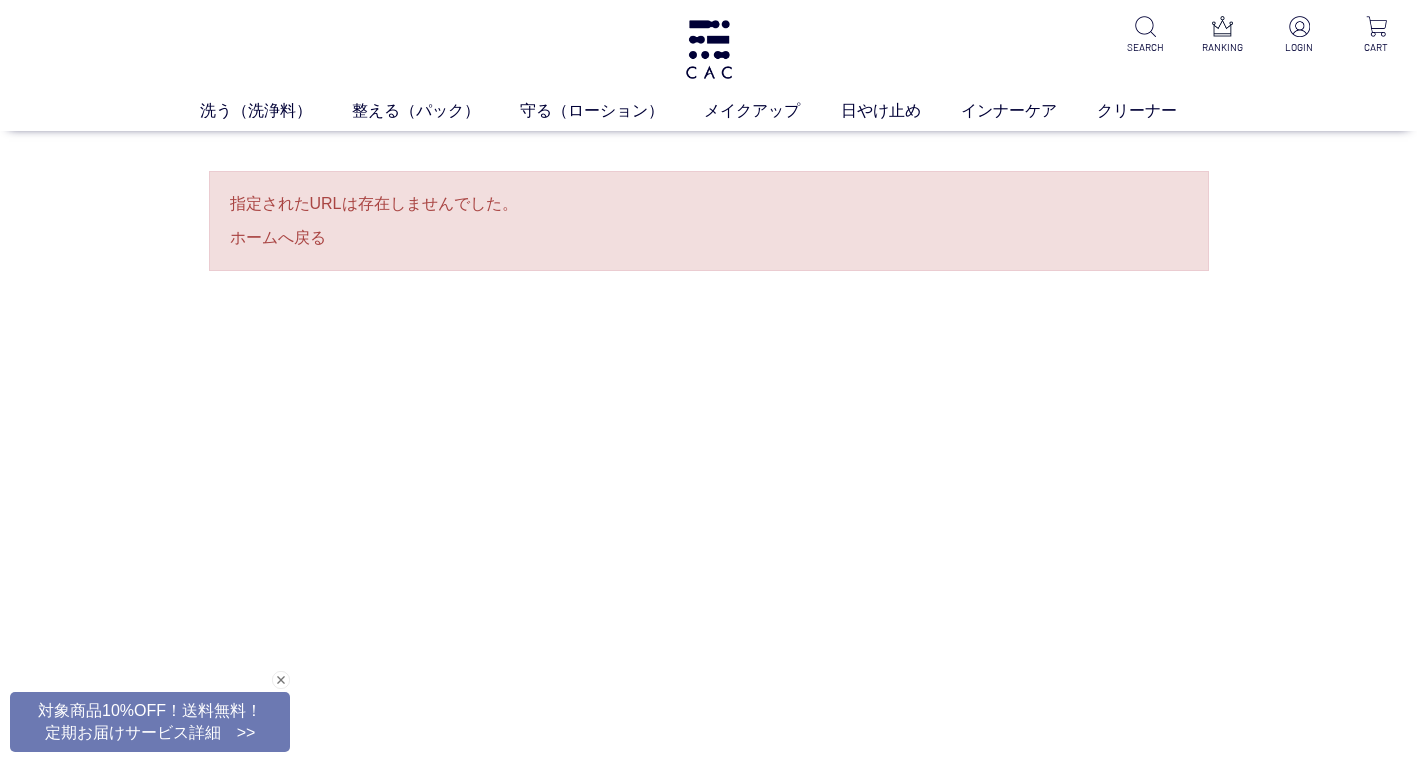 click on "洗う（洗浄料）
液体洗浄料
パウダー洗浄料
泡洗顔料
グッズ
整える（パック）
フェイスパック
ヘアパック
守る（ローション）
保湿化粧水
柔軟化粧水
美容液
ジェル
メイクアップ
ベース
アイ
フェイスカラー
リップ
日やけ止め
インナーケア
クリーナー
SEARCH
RANKING
LOGIN
CART" at bounding box center (708, 65) 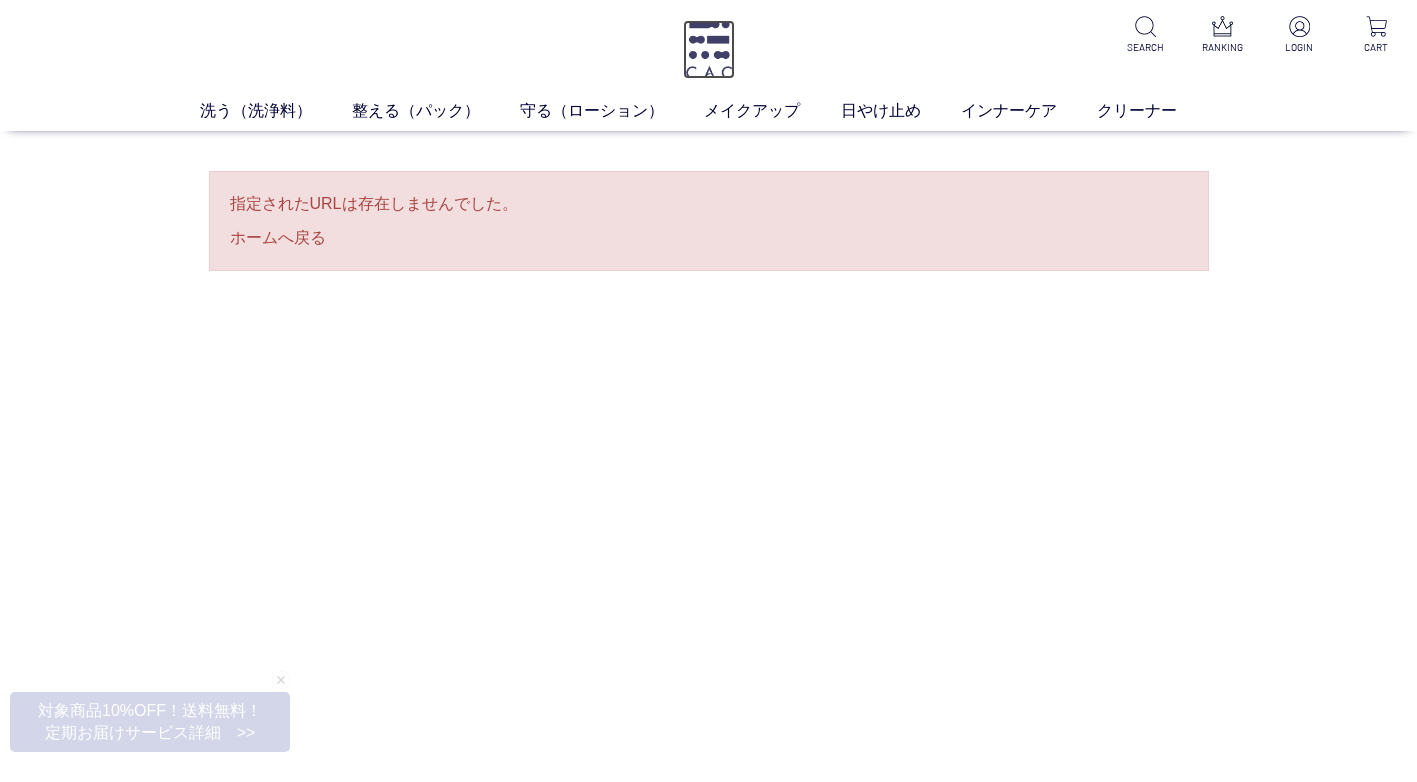click at bounding box center [709, 49] 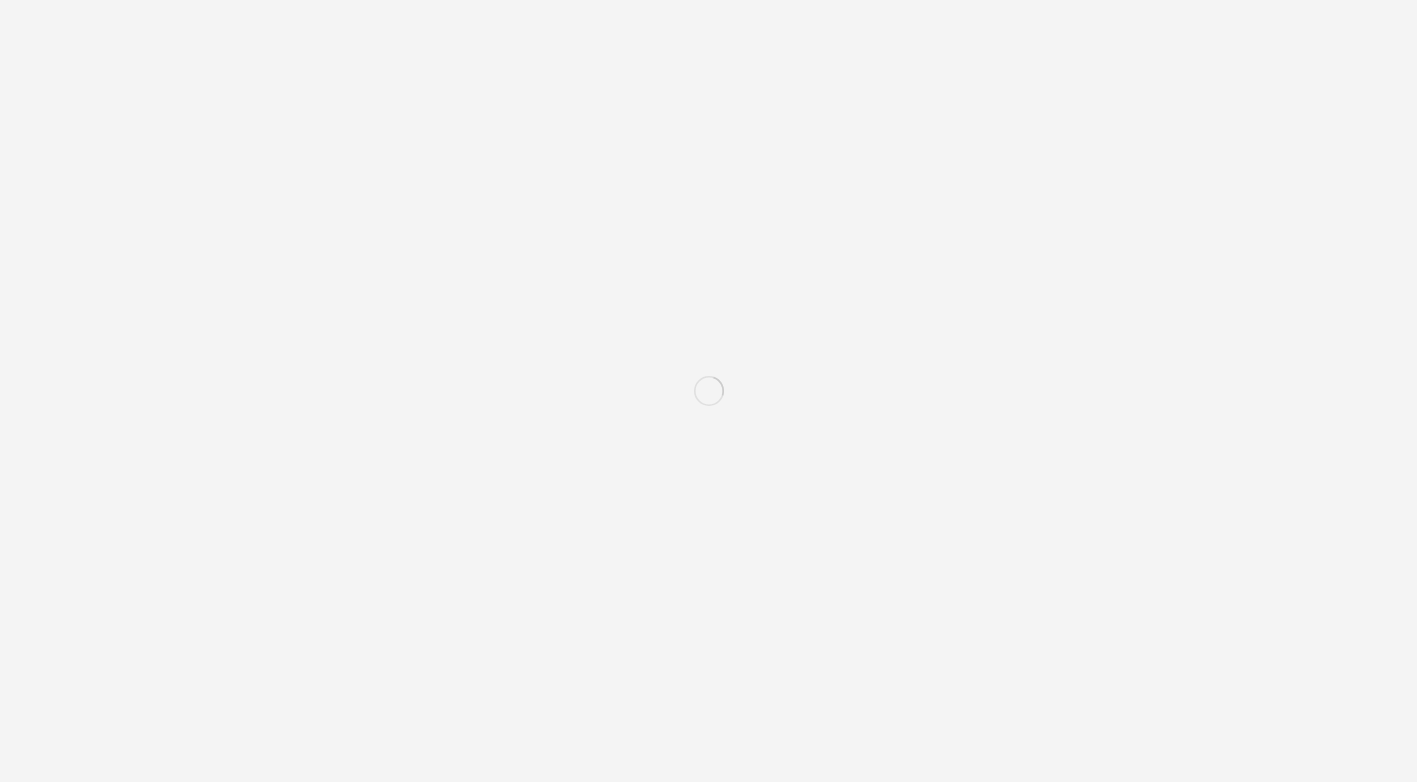 scroll, scrollTop: 0, scrollLeft: 0, axis: both 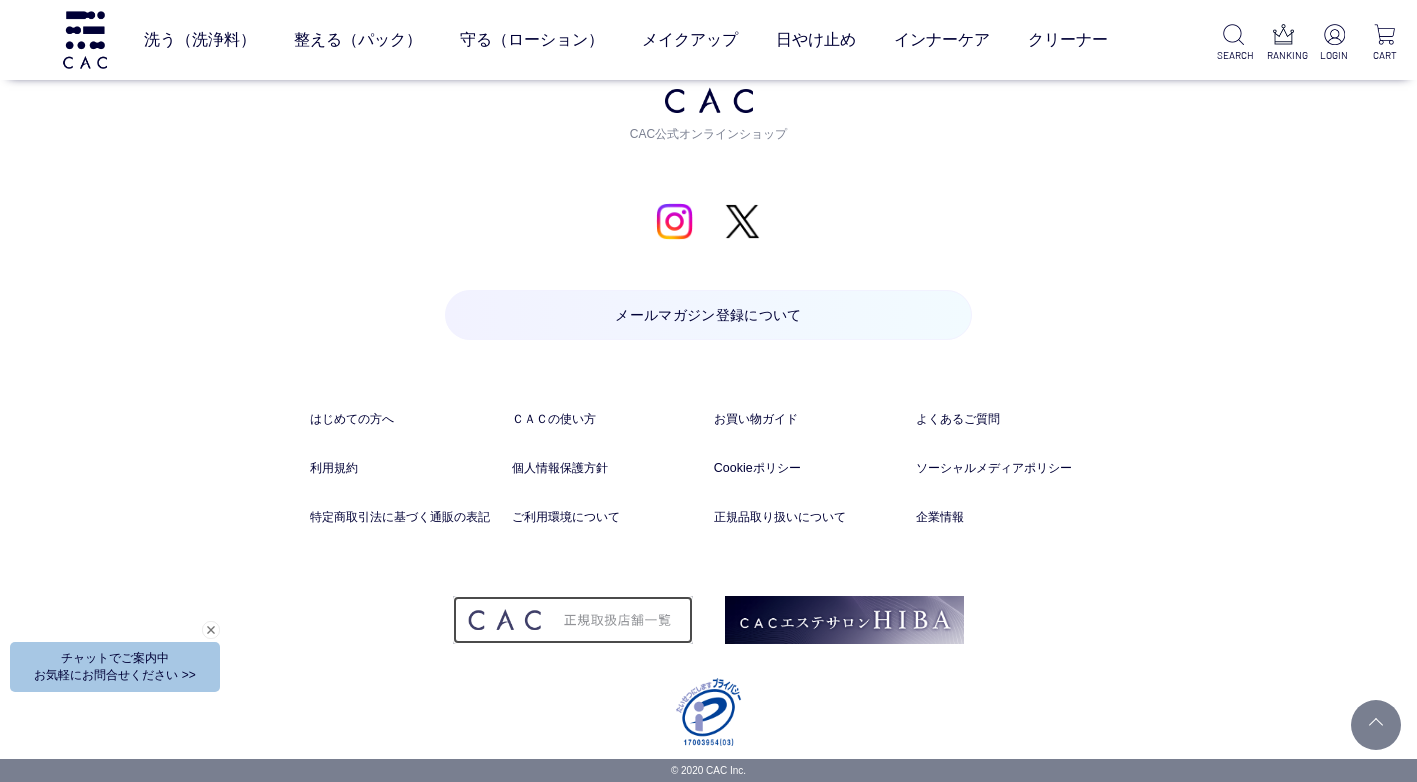 click at bounding box center [572, 620] 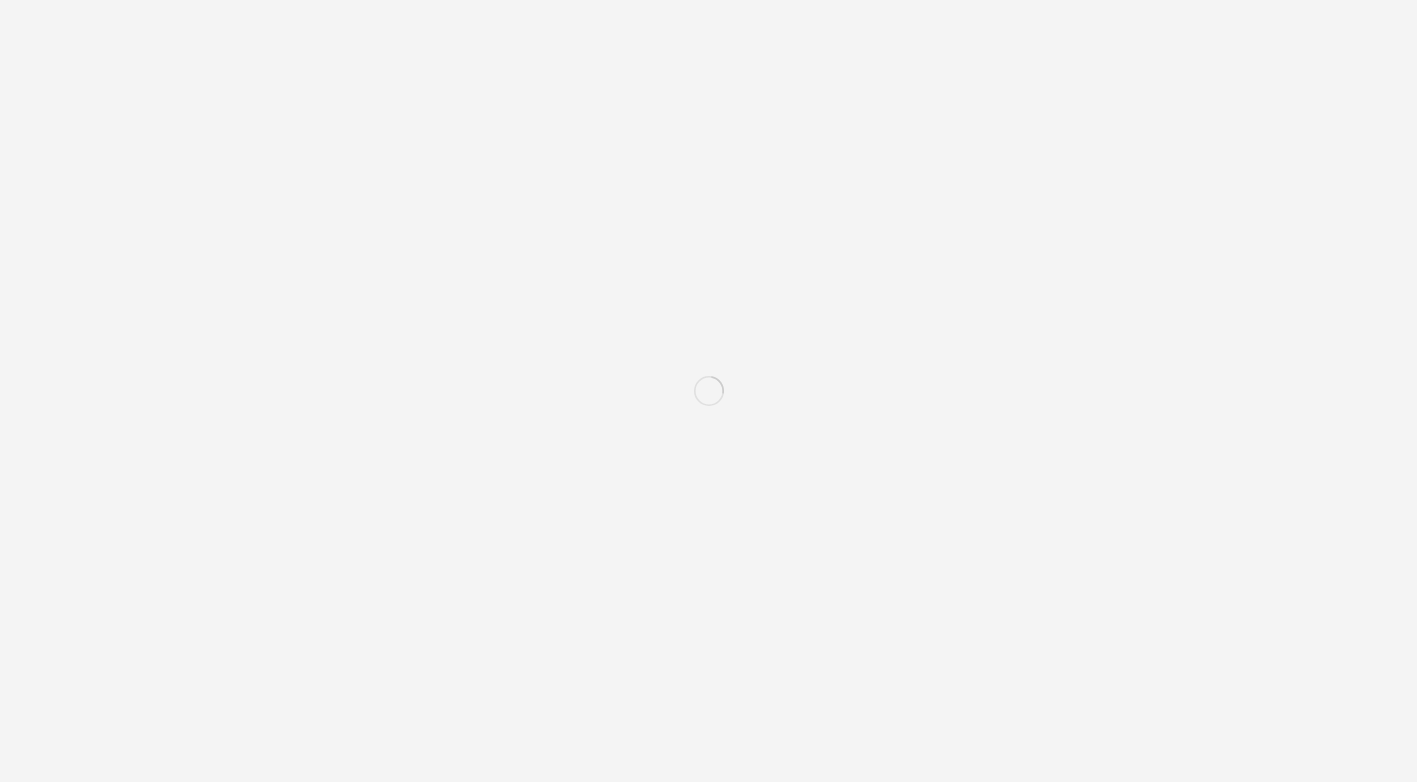 scroll, scrollTop: 0, scrollLeft: 0, axis: both 